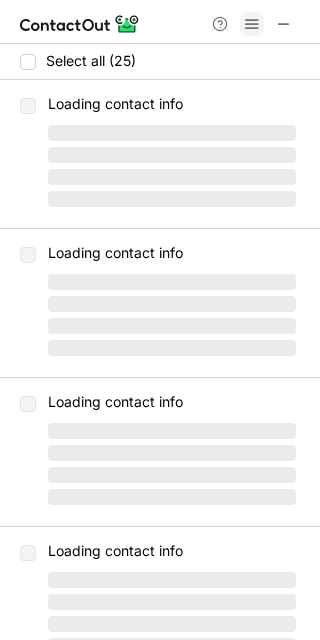 scroll, scrollTop: 0, scrollLeft: 0, axis: both 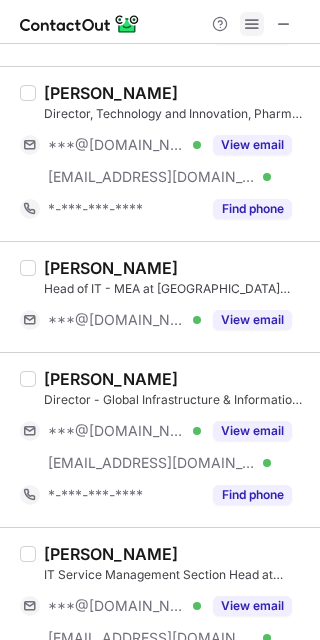 click at bounding box center [252, 24] 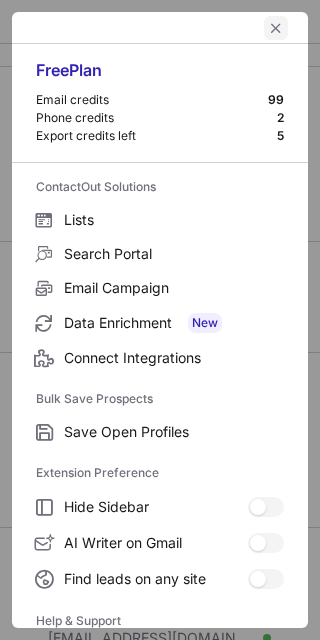 click at bounding box center (276, 28) 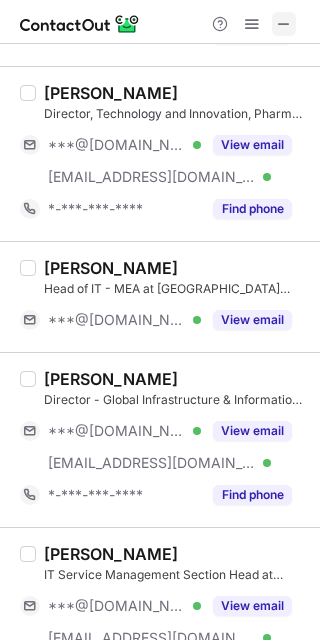 click at bounding box center [284, 24] 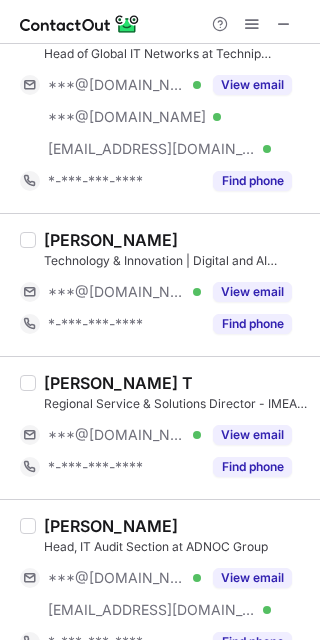 scroll, scrollTop: 0, scrollLeft: 0, axis: both 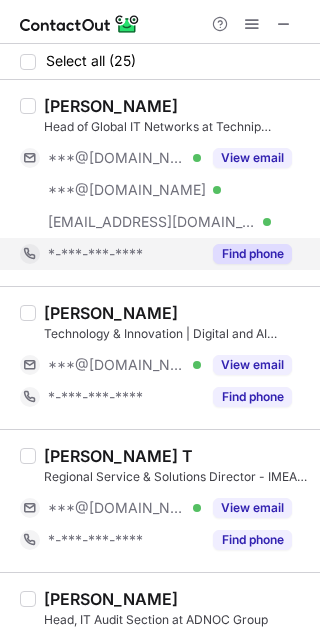 click on "Find phone" at bounding box center [252, 254] 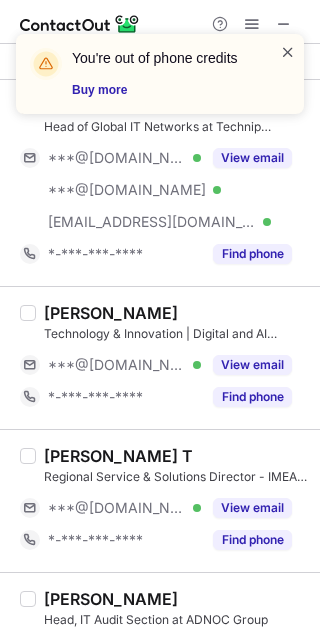 click at bounding box center (288, 52) 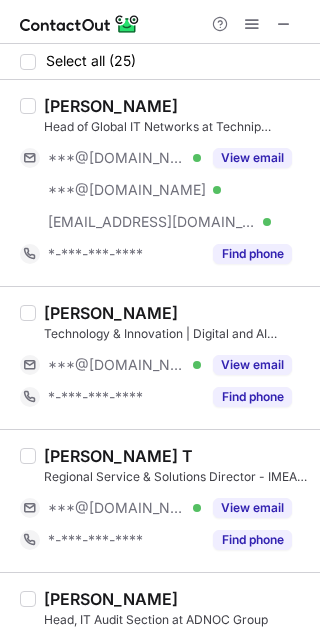 click on "You're out of phone credits Buy more" at bounding box center (160, 34) 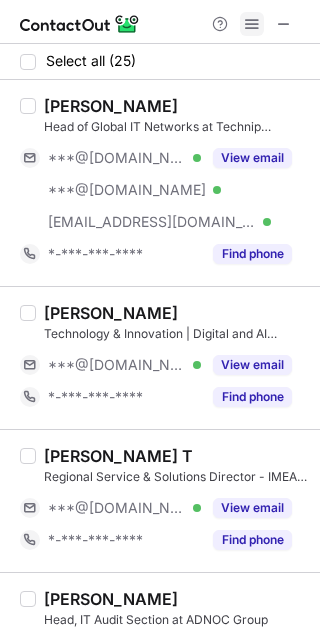 click at bounding box center [252, 24] 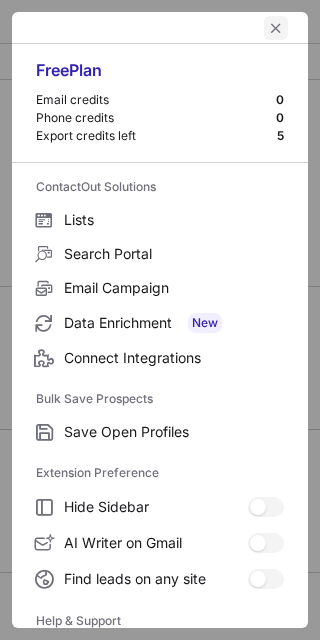 click at bounding box center (276, 28) 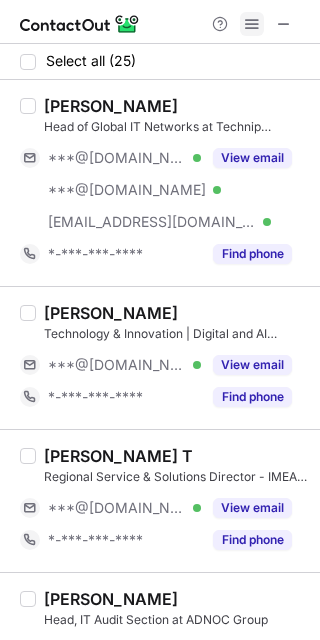 click at bounding box center [252, 24] 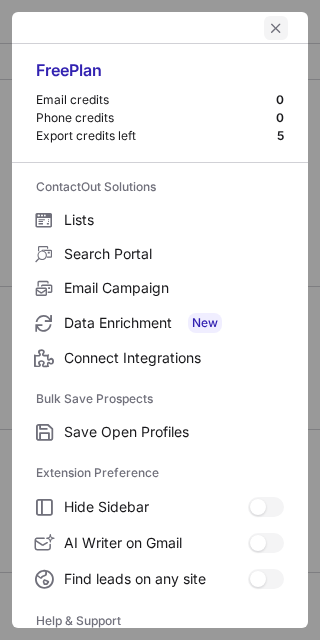 click at bounding box center (276, 28) 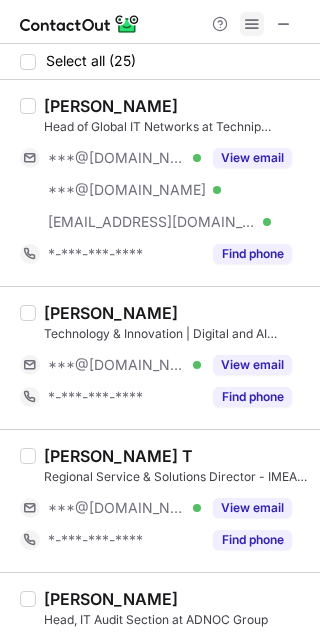 click at bounding box center (252, 24) 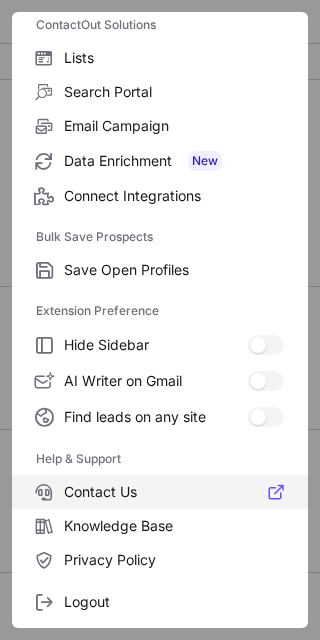 scroll, scrollTop: 193, scrollLeft: 0, axis: vertical 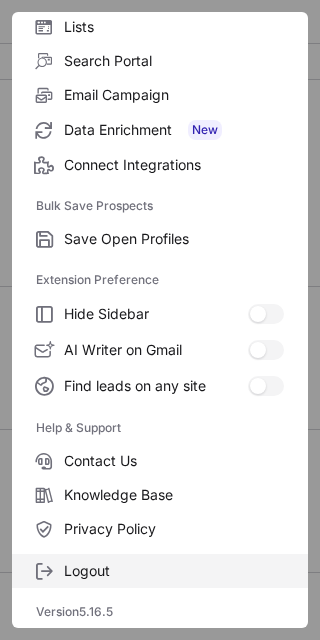 click on "Logout" at bounding box center (160, 571) 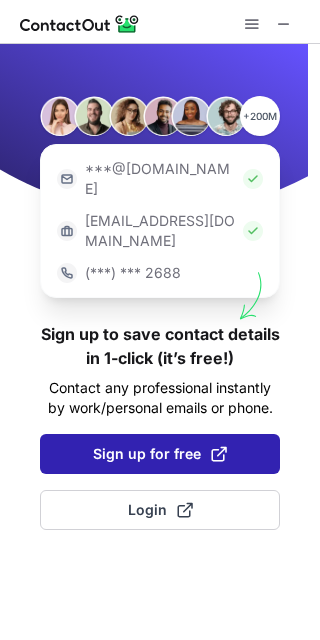 click on "Sign up for free" at bounding box center [160, 454] 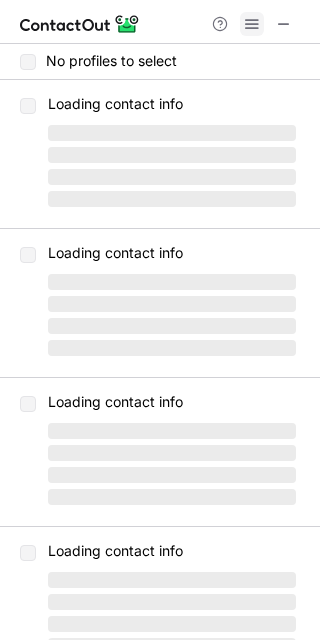 click at bounding box center [252, 24] 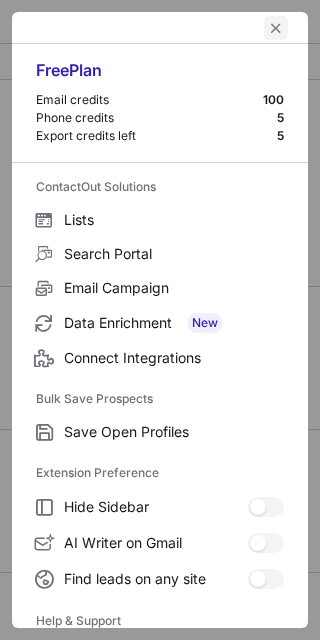 click at bounding box center [276, 28] 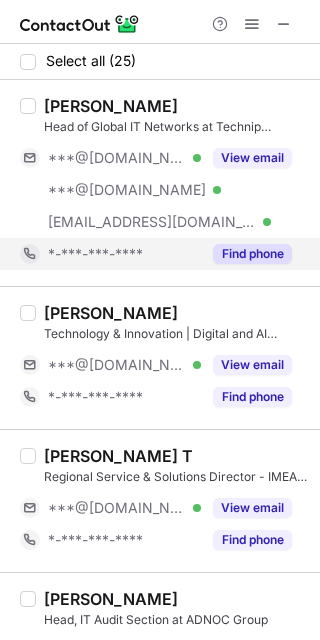 click on "Find phone" at bounding box center [252, 254] 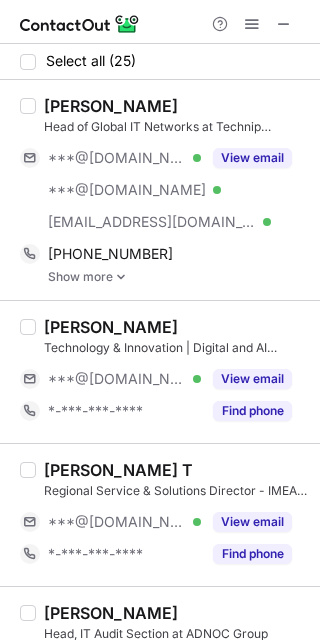 click on "Show more" at bounding box center (178, 277) 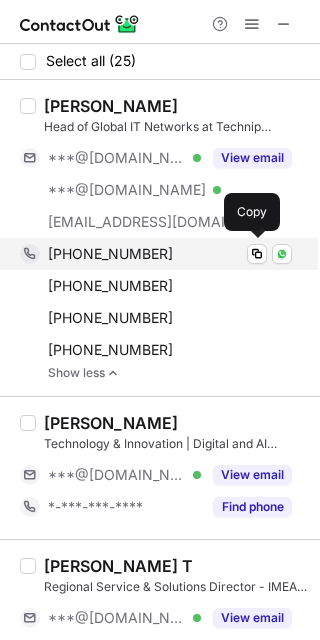 click on "+971555663445" at bounding box center [110, 254] 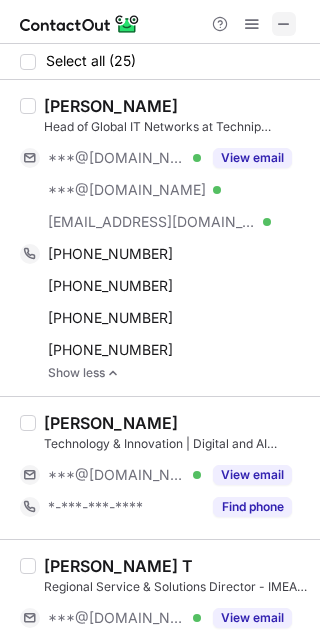click at bounding box center [284, 24] 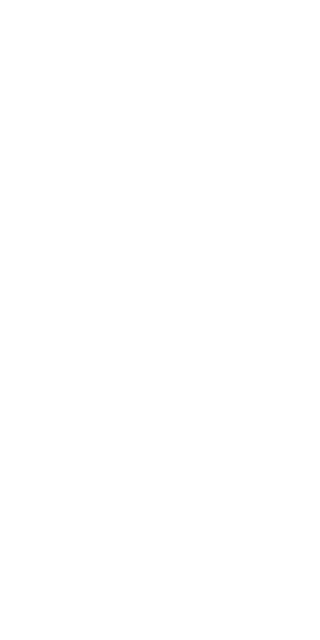 scroll, scrollTop: 0, scrollLeft: 0, axis: both 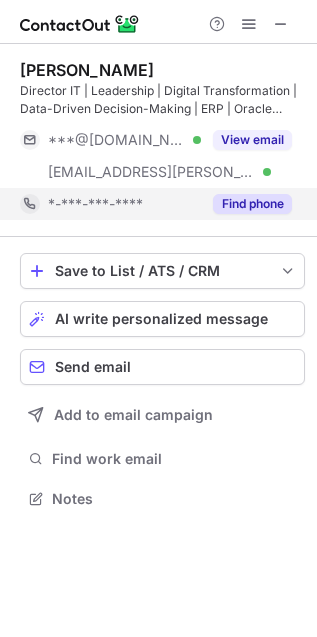 click on "Find phone" at bounding box center (246, 204) 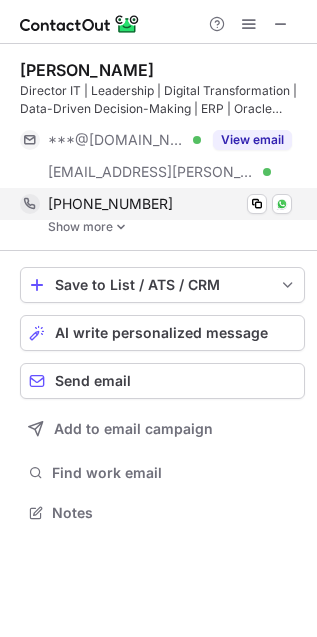 scroll, scrollTop: 10, scrollLeft: 10, axis: both 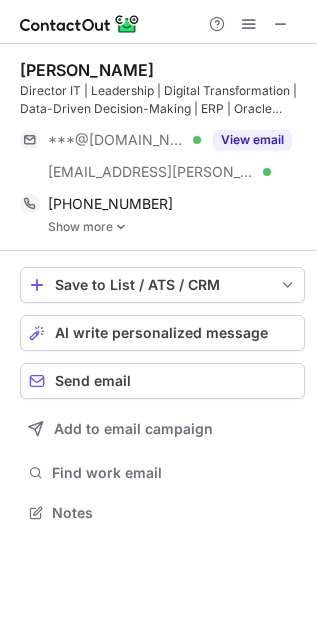 click on "Show more" at bounding box center [176, 227] 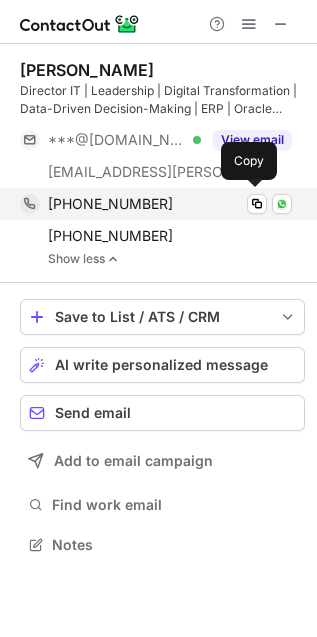 click on "+919849066078" at bounding box center [170, 204] 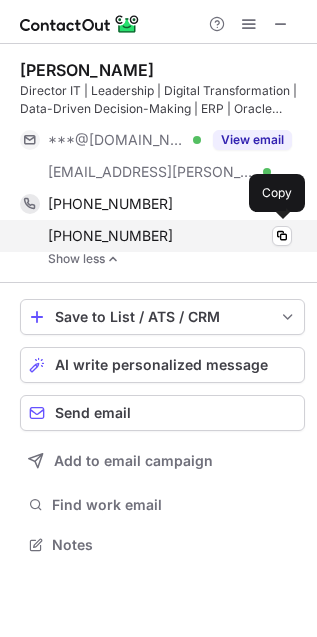 click on "+914066055095" at bounding box center (110, 236) 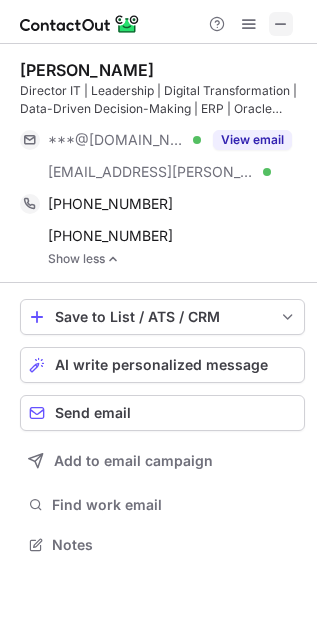 click at bounding box center (281, 24) 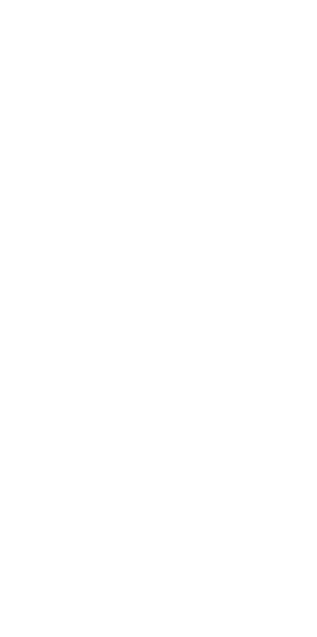 scroll, scrollTop: 0, scrollLeft: 0, axis: both 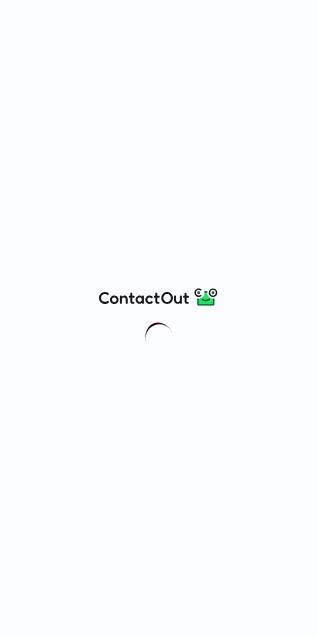 click at bounding box center [158, 318] 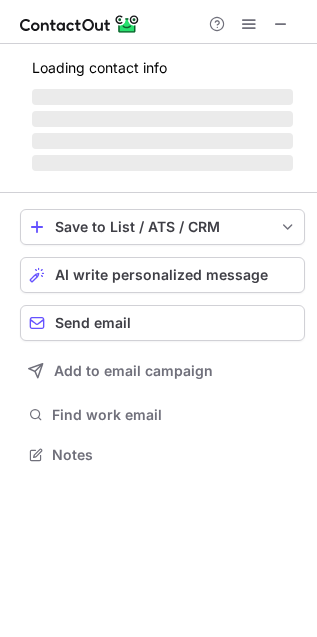scroll, scrollTop: 11, scrollLeft: 10, axis: both 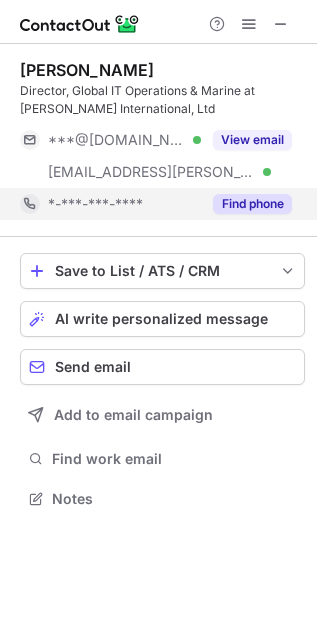 click on "Find phone" at bounding box center [252, 204] 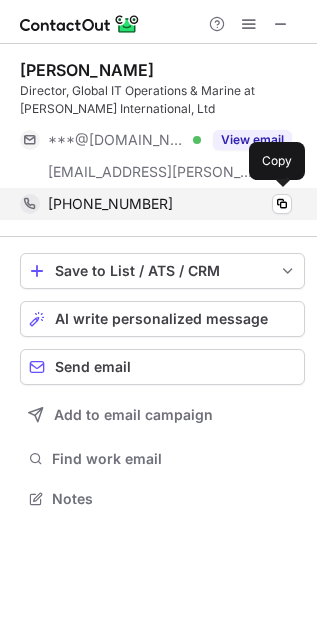 click on "+971566821448" at bounding box center [170, 204] 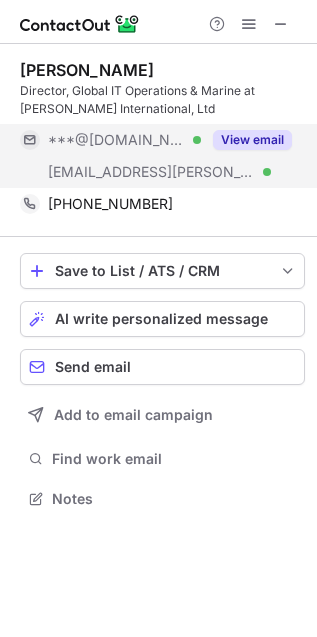 click on "View email" at bounding box center [252, 140] 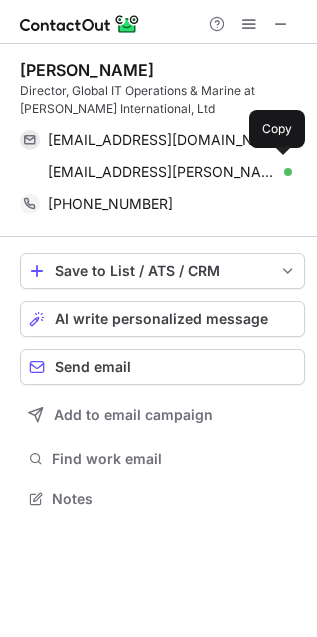 click on "nali@mcdermott.com Verified" at bounding box center [170, 172] 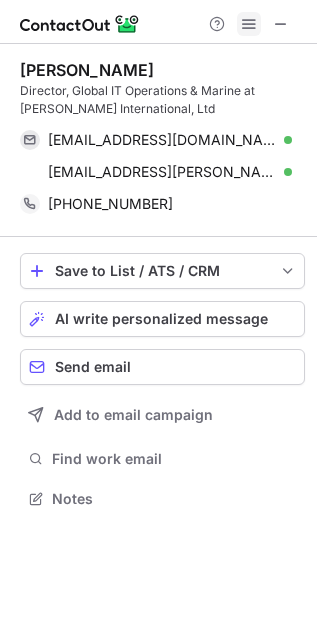 drag, startPoint x: 276, startPoint y: 19, endPoint x: 255, endPoint y: 31, distance: 24.186773 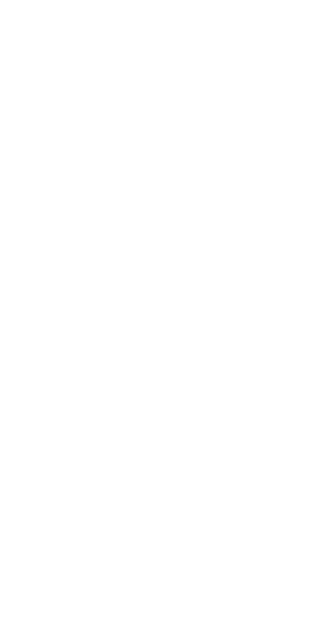 scroll, scrollTop: 0, scrollLeft: 0, axis: both 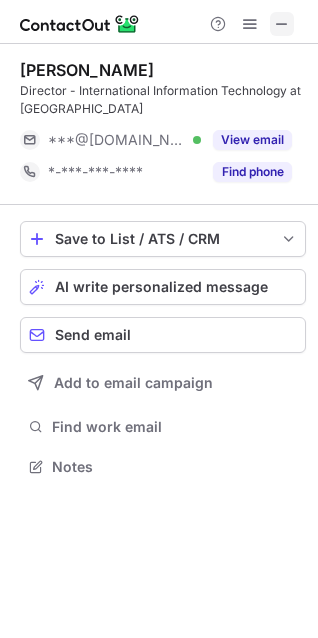click at bounding box center (282, 24) 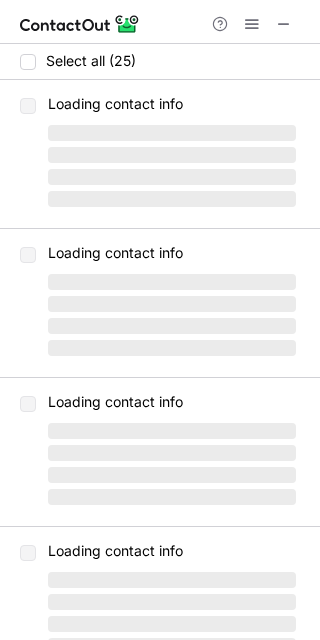 scroll, scrollTop: 0, scrollLeft: 0, axis: both 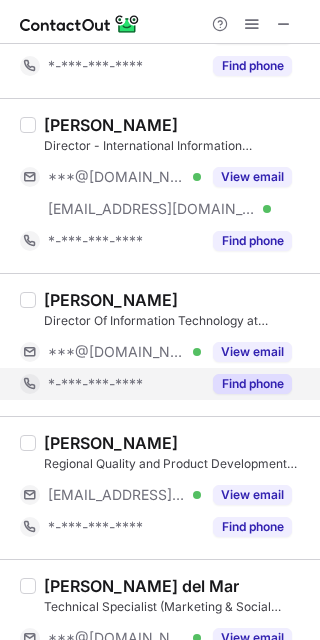 click on "Find phone" at bounding box center [252, 384] 